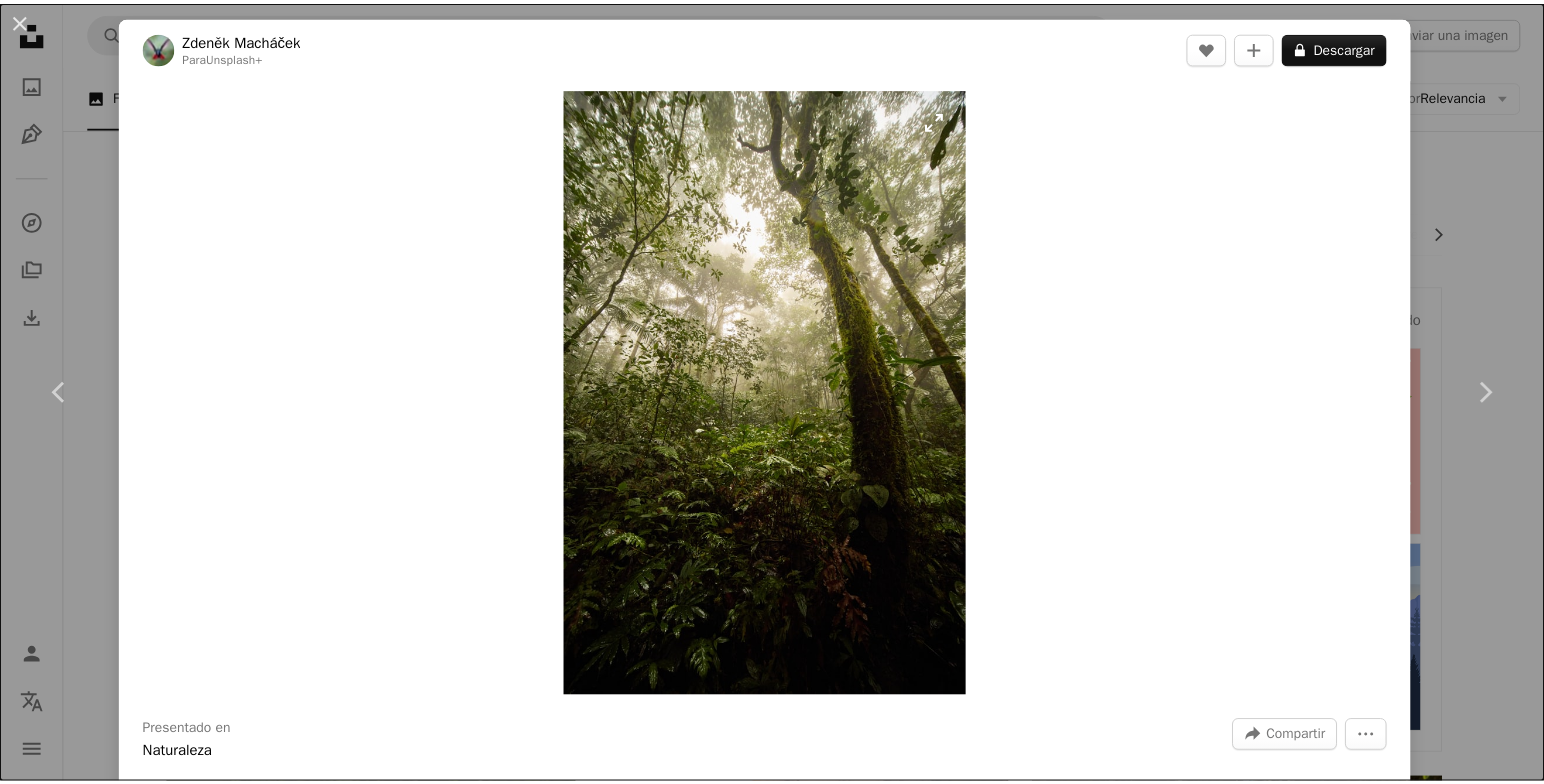 scroll, scrollTop: 0, scrollLeft: 0, axis: both 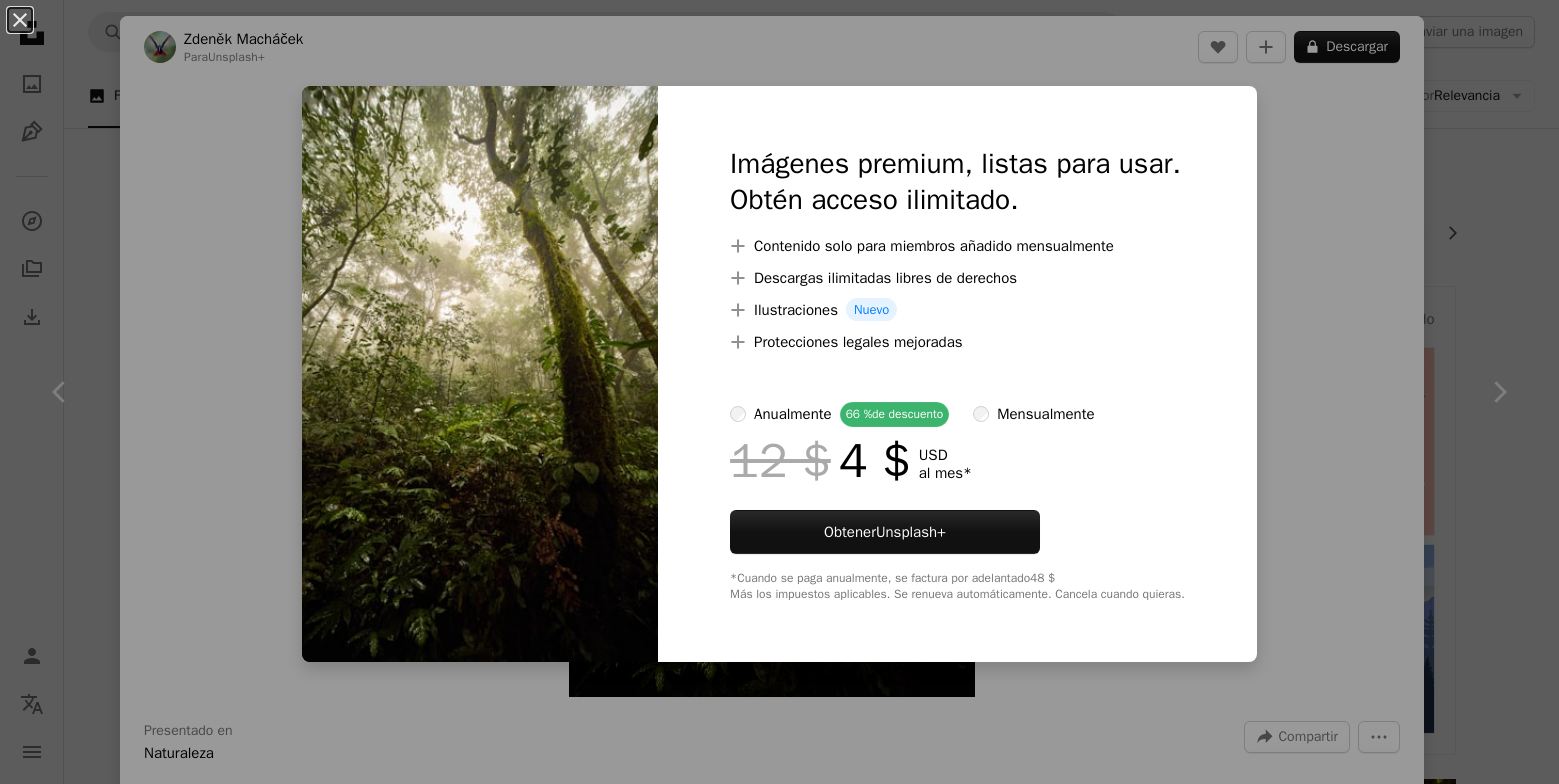 click on "An X shape Imágenes premium, listas para usar. Obtén acceso ilimitado. A plus sign Contenido solo para miembros añadido mensualmente A plus sign Descargas ilimitadas libres de derechos A plus sign Ilustraciones  Nuevo A plus sign Protecciones legales mejoradas anualmente 66 %  de descuento mensualmente 12 $   4 $ USD al mes * Obtener  Unsplash+ *Cuando se paga anualmente, se factura por adelantado  48 $ Más los impuestos aplicables. Se renueva automáticamente. Cancela cuando quieras." at bounding box center (779, 392) 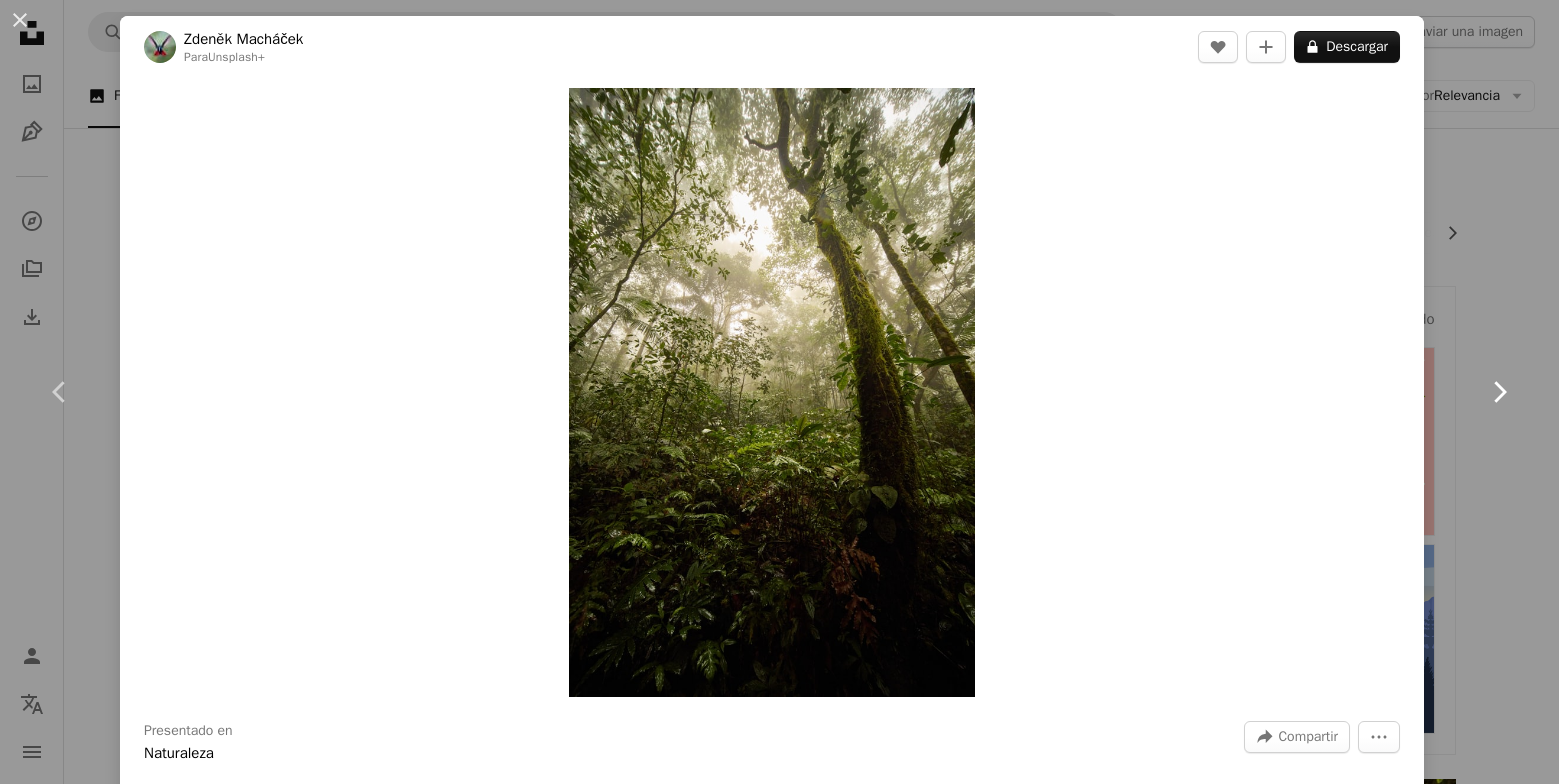 click on "Chevron right" at bounding box center (1499, 392) 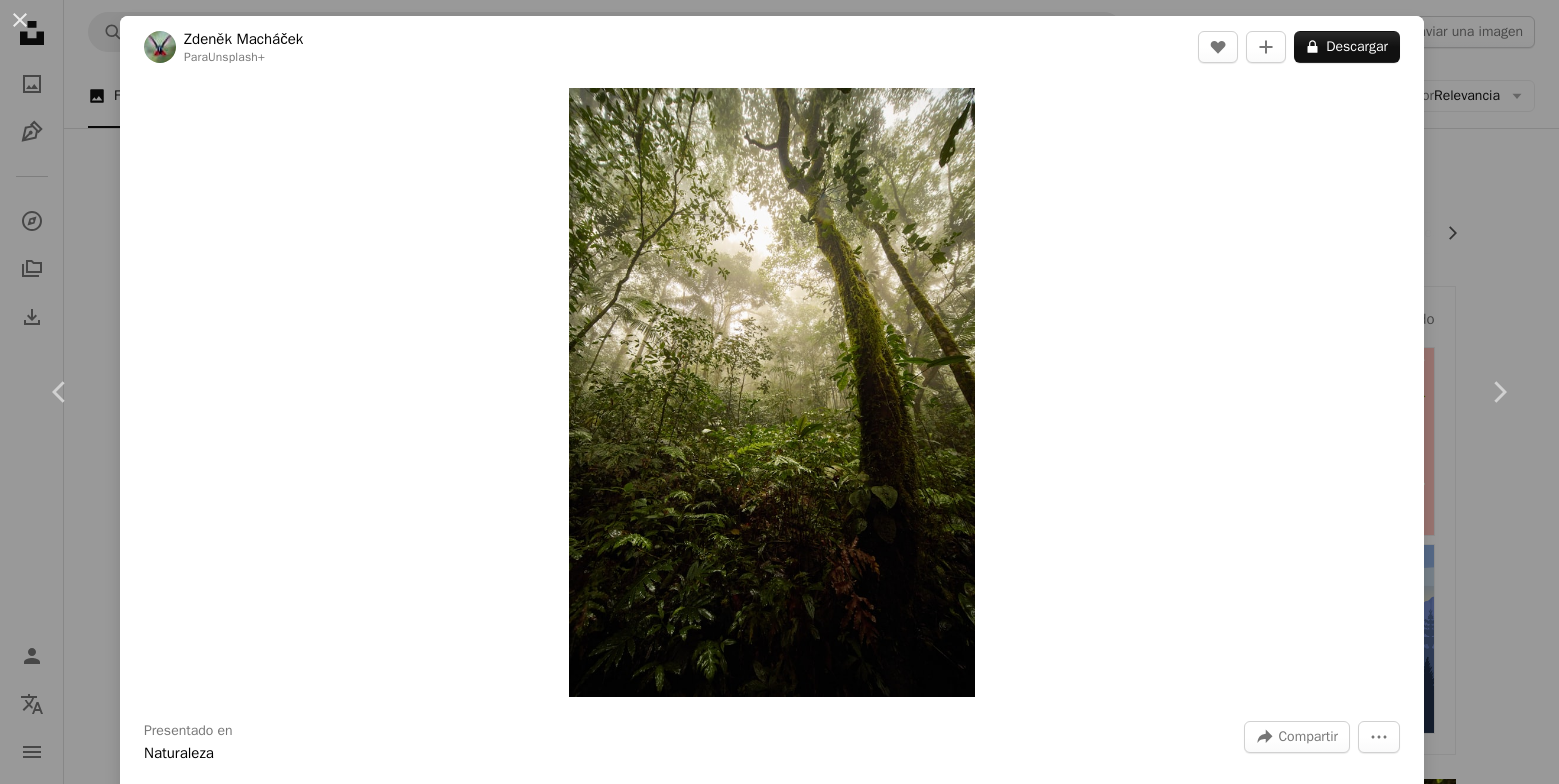 click on "Zoom in" at bounding box center [772, 392] 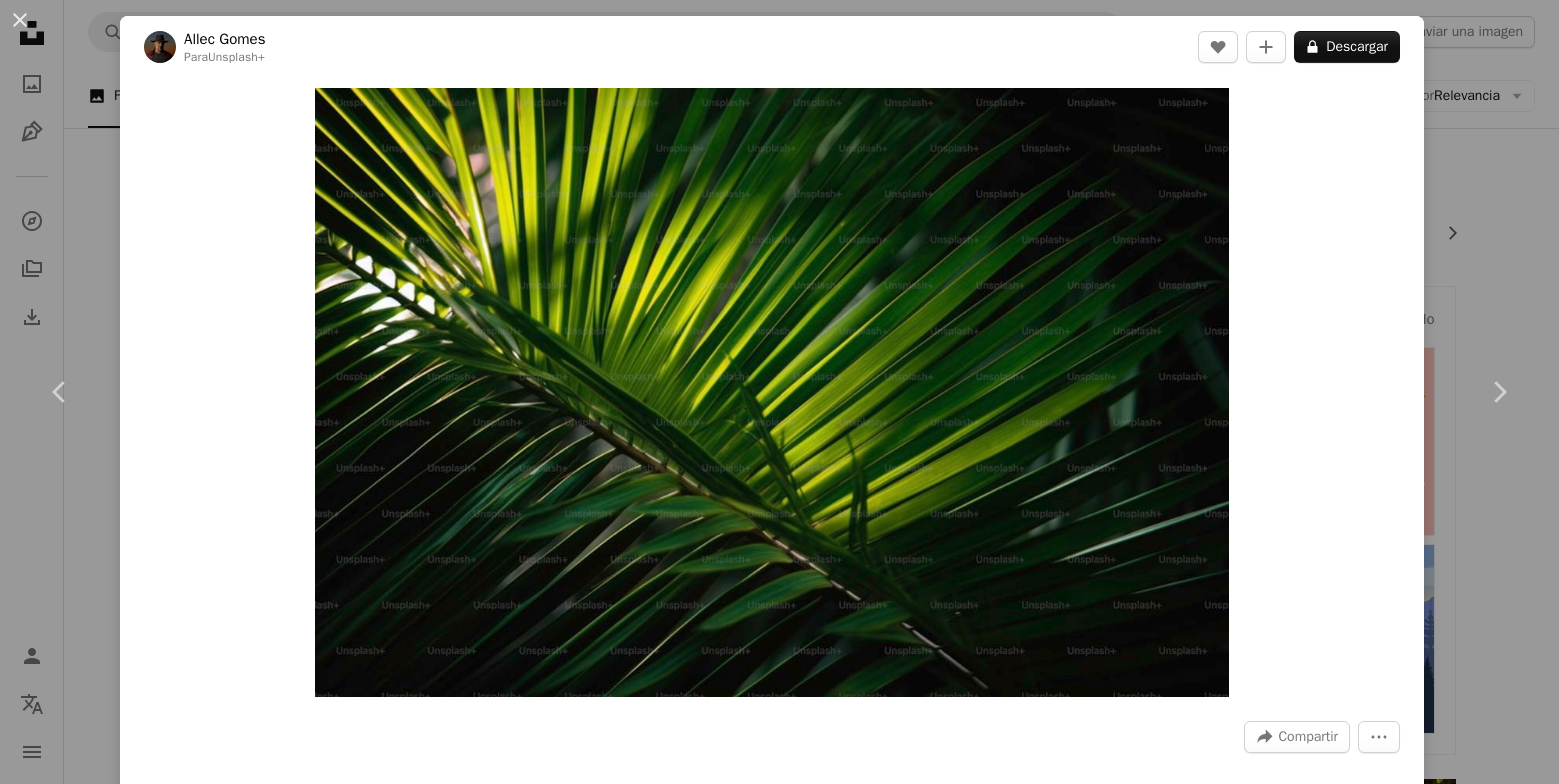 click on "An X shape Chevron left Chevron right Allec Gomes Para  Unsplash+ A heart A plus sign A lock Descargar Zoom in A forward-right arrow Compartir More Actions Calendar outlined Publicado el  [DATE] Camera Canon, EOS Rebel T6 Safety Con la  Licencia Unsplash+ palmera macro helecho cerrar De esta serie Chevron right Plus sign for Unsplash+ Plus sign for Unsplash+ Plus sign for Unsplash+ Plus sign for Unsplash+ Plus sign for Unsplash+ Plus sign for Unsplash+ Plus sign for Unsplash+ Plus sign for Unsplash+ Plus sign for Unsplash+ Plus sign for Unsplash+ Plus sign for Unsplash+ Imágenes relacionadas Plus sign for Unsplash+ A heart A plus sign Natalia Blauth Para  Unsplash+ A lock Descargar Plus sign for Unsplash+ A heart A plus sign Wesley Tingey Para  Unsplash+ A lock Descargar Plus sign for Unsplash+ A heart A plus sign Karolina Grabowska Para  Unsplash+ A lock Descargar Plus sign for Unsplash+ A heart A plus sign Jason Leung Para  Unsplash+ A lock Descargar Plus sign for Unsplash+ A heart A plus sign Lala Azizli Para" at bounding box center [779, 392] 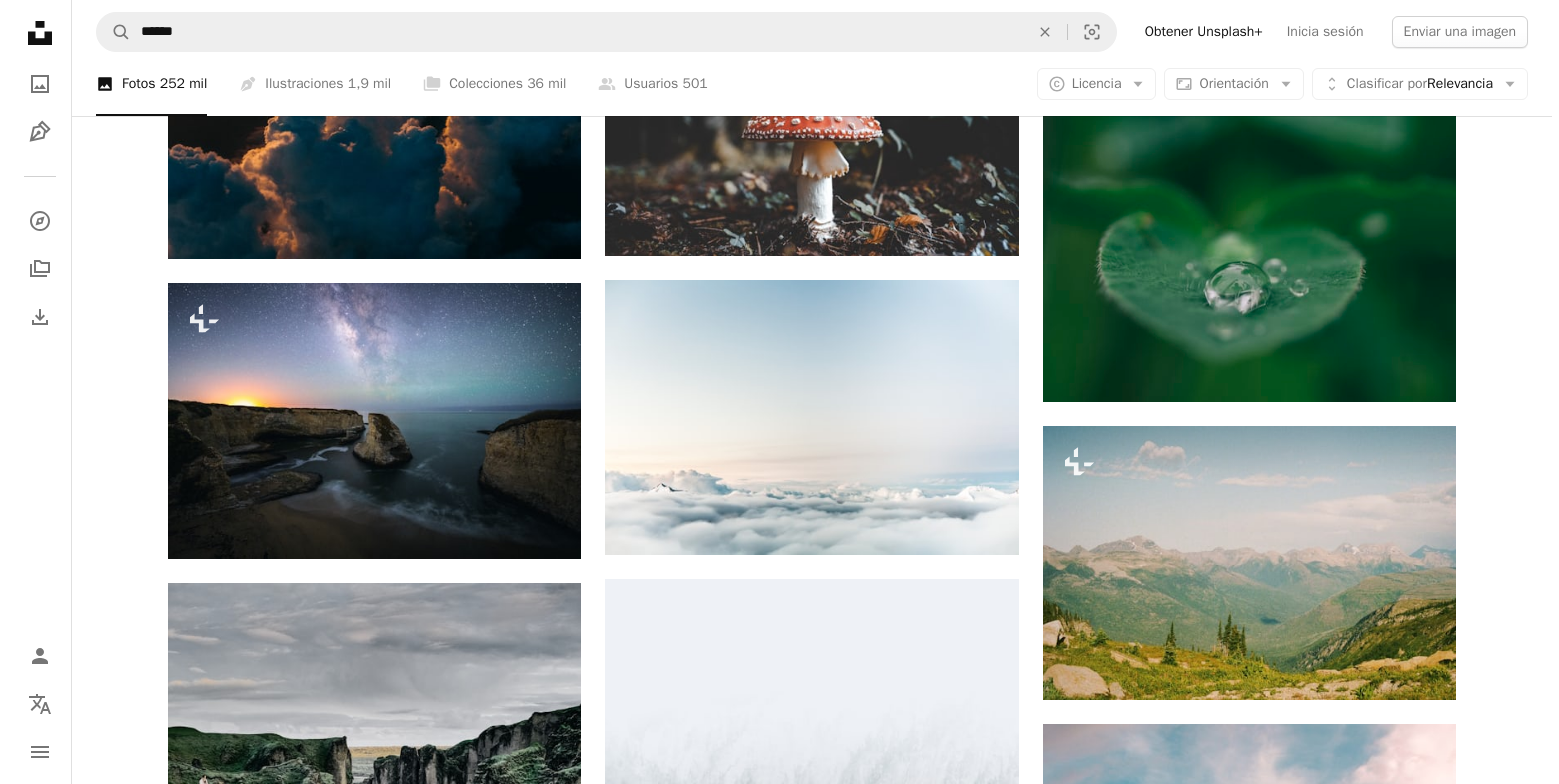 scroll, scrollTop: 5100, scrollLeft: 0, axis: vertical 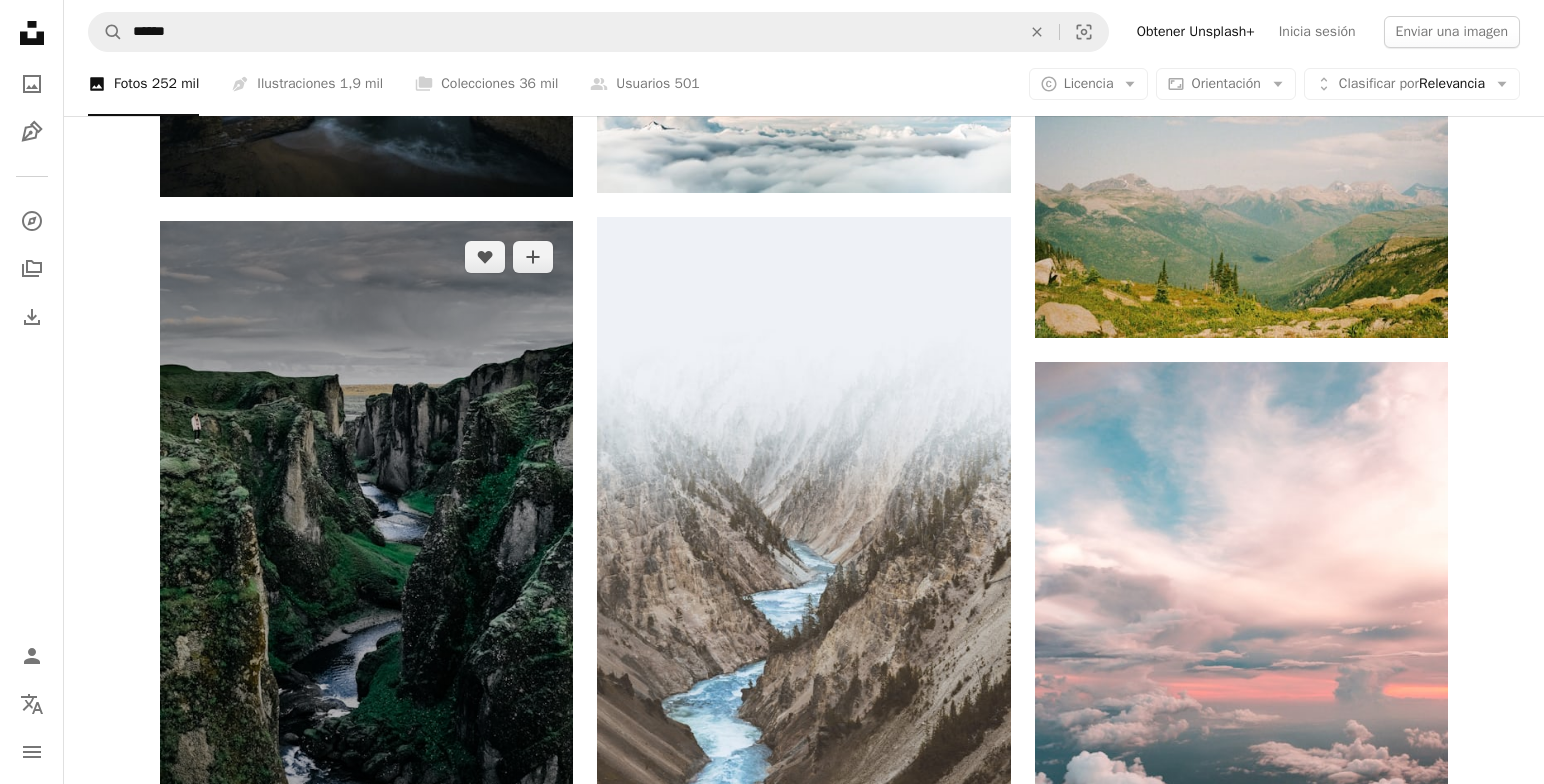 click at bounding box center [366, 531] 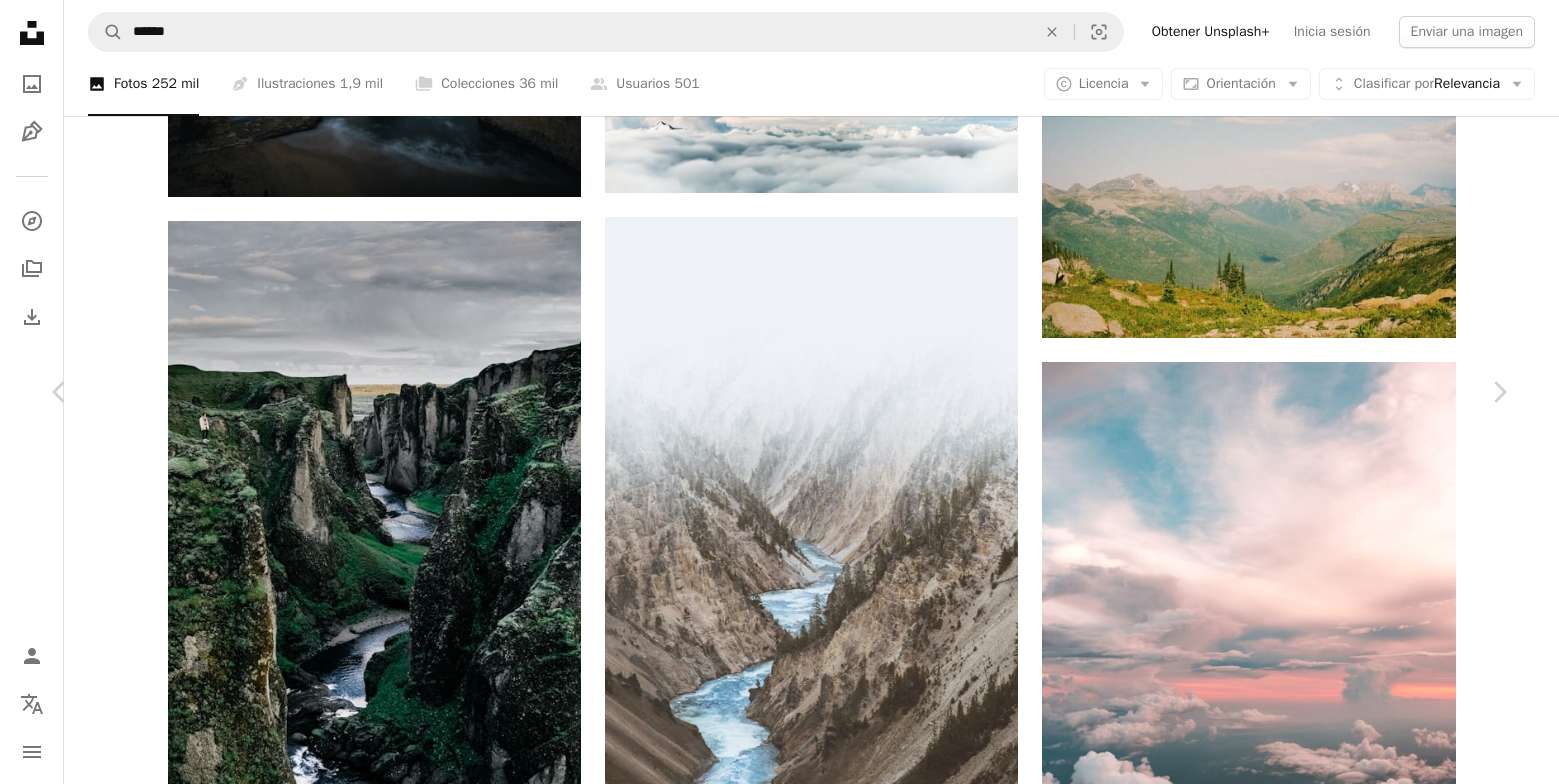 click on "Descargar gratis" at bounding box center (1303, 5055) 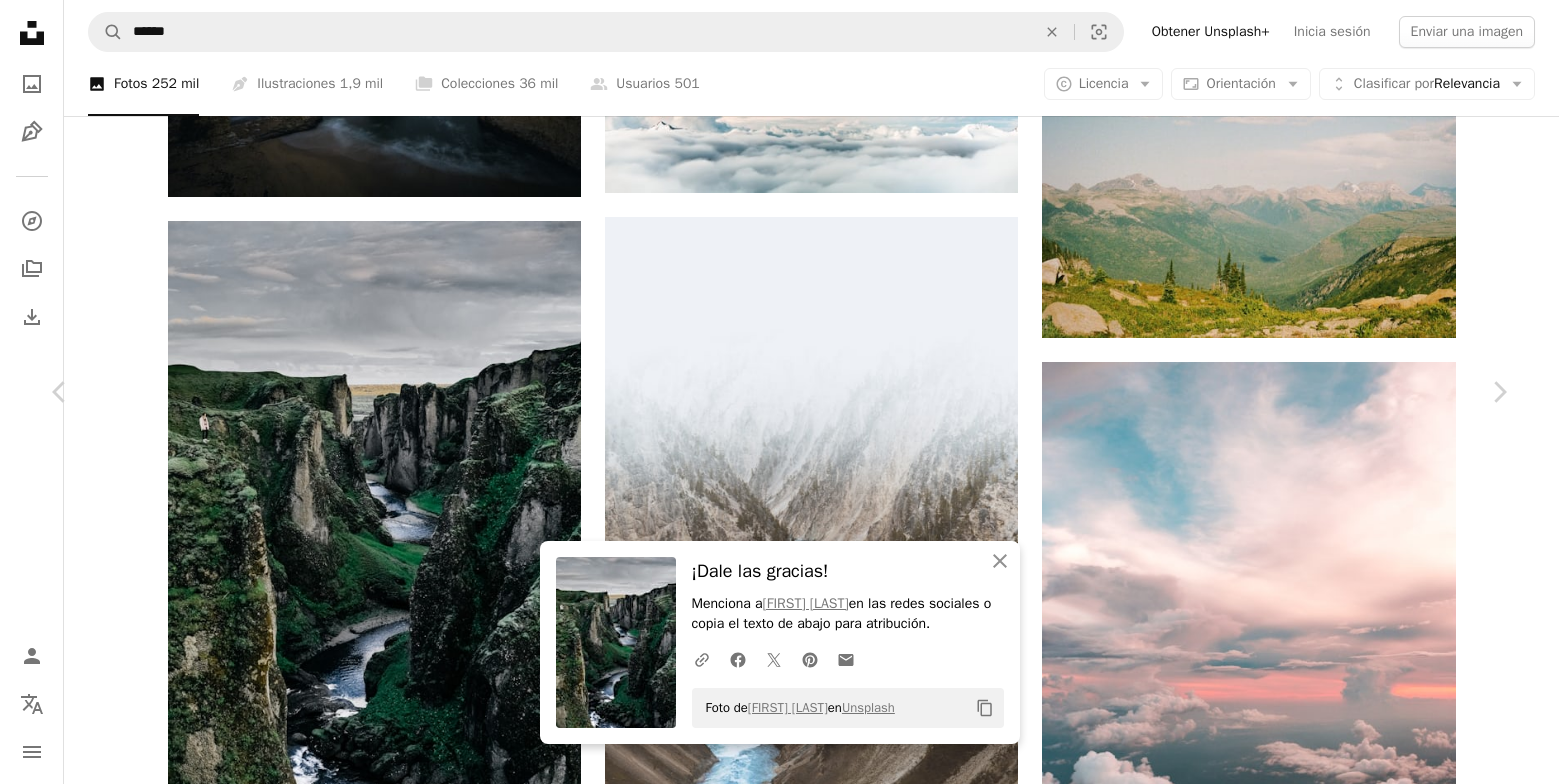 scroll, scrollTop: 4800, scrollLeft: 0, axis: vertical 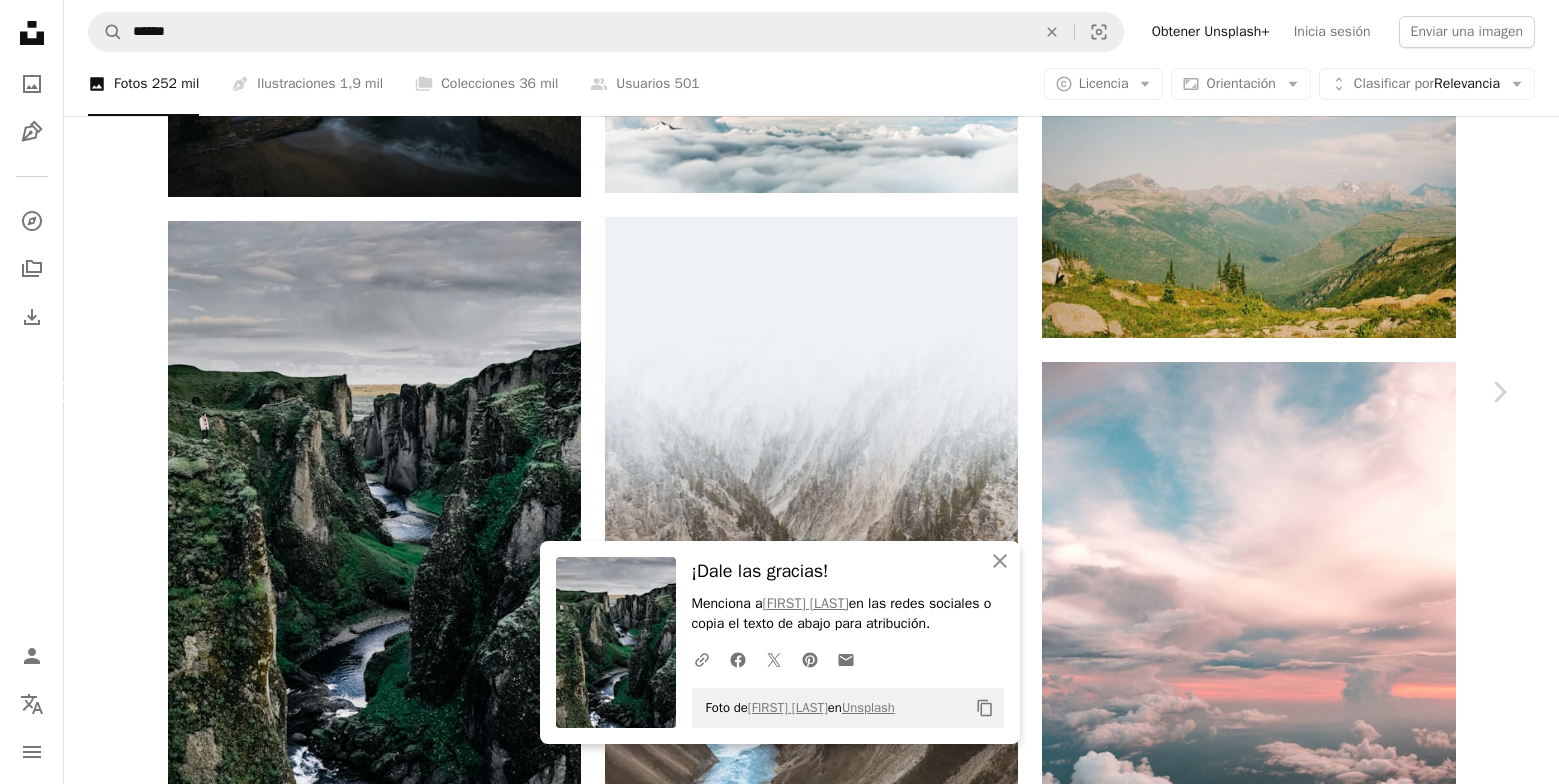 click on "Chevron left" at bounding box center [60, 392] 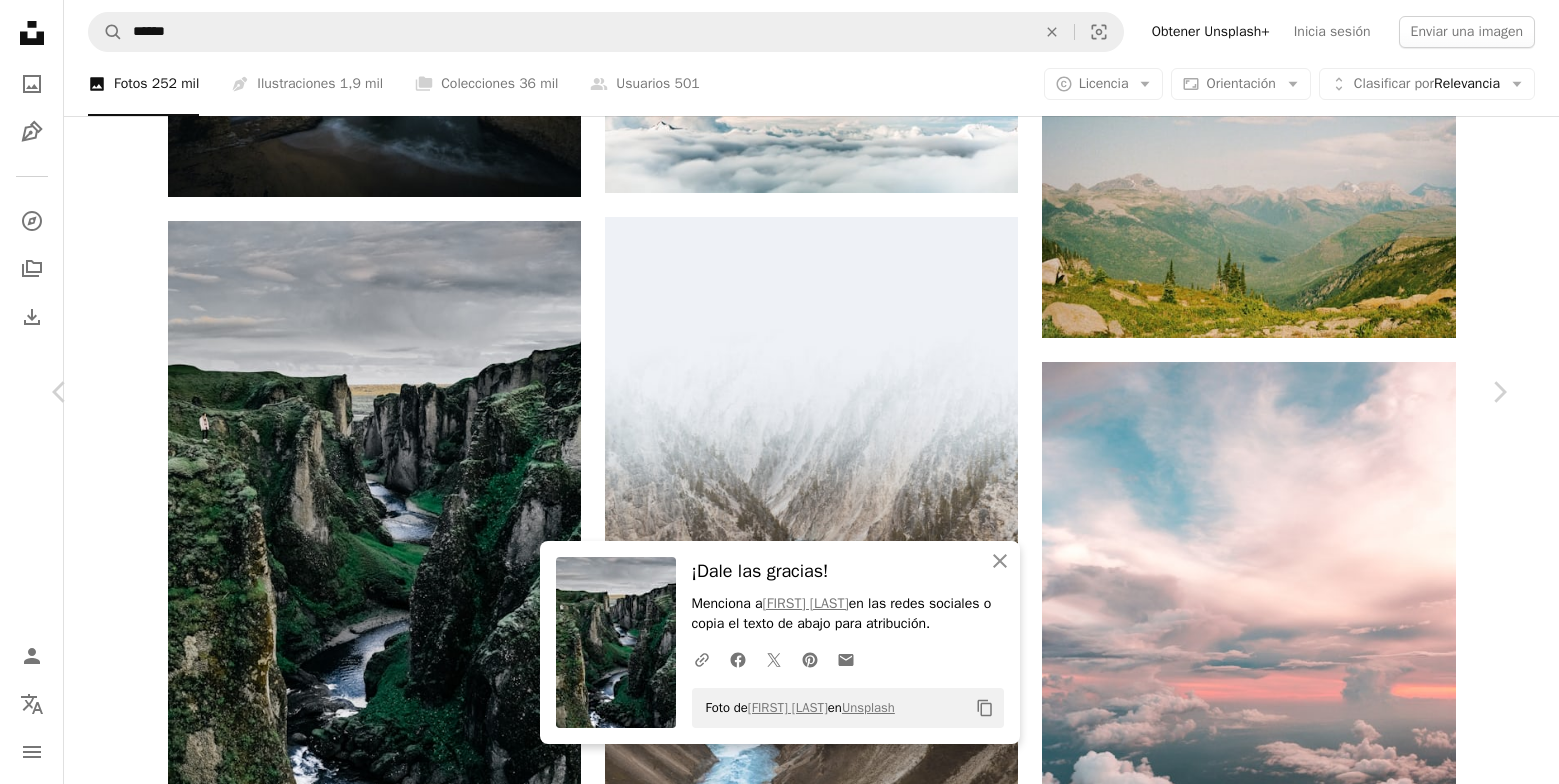 click on "An X shape Chevron left Chevron right An X shape Cerrar ¡Dale las gracias! Menciona a  [NAME]  en las redes sociales o copia el texto de abajo para atribución. A URL sharing icon (chains) Facebook icon X (formerly Twitter) icon Pinterest icon An envelope Foto de  [NAME]  en  Unsplash
Copy content Have an idea? A website makes it real. Start A Free Trial Kimon Maritz kimonmaritz A heart A plus sign Descargar gratis Chevron down Zoom in ––– ––  –– ––– –––– –––– ––– ––  –– ––– –––– –––– ––– ––  –– ––– –––– –––– ––– ––  –– ––– –––– –––– ––– –––   –––– –––– Explora imágenes premium relacionadas en iStock  |  Ahorra un 20 % con el código UNSPLASH20 Para" at bounding box center (779, 5400) 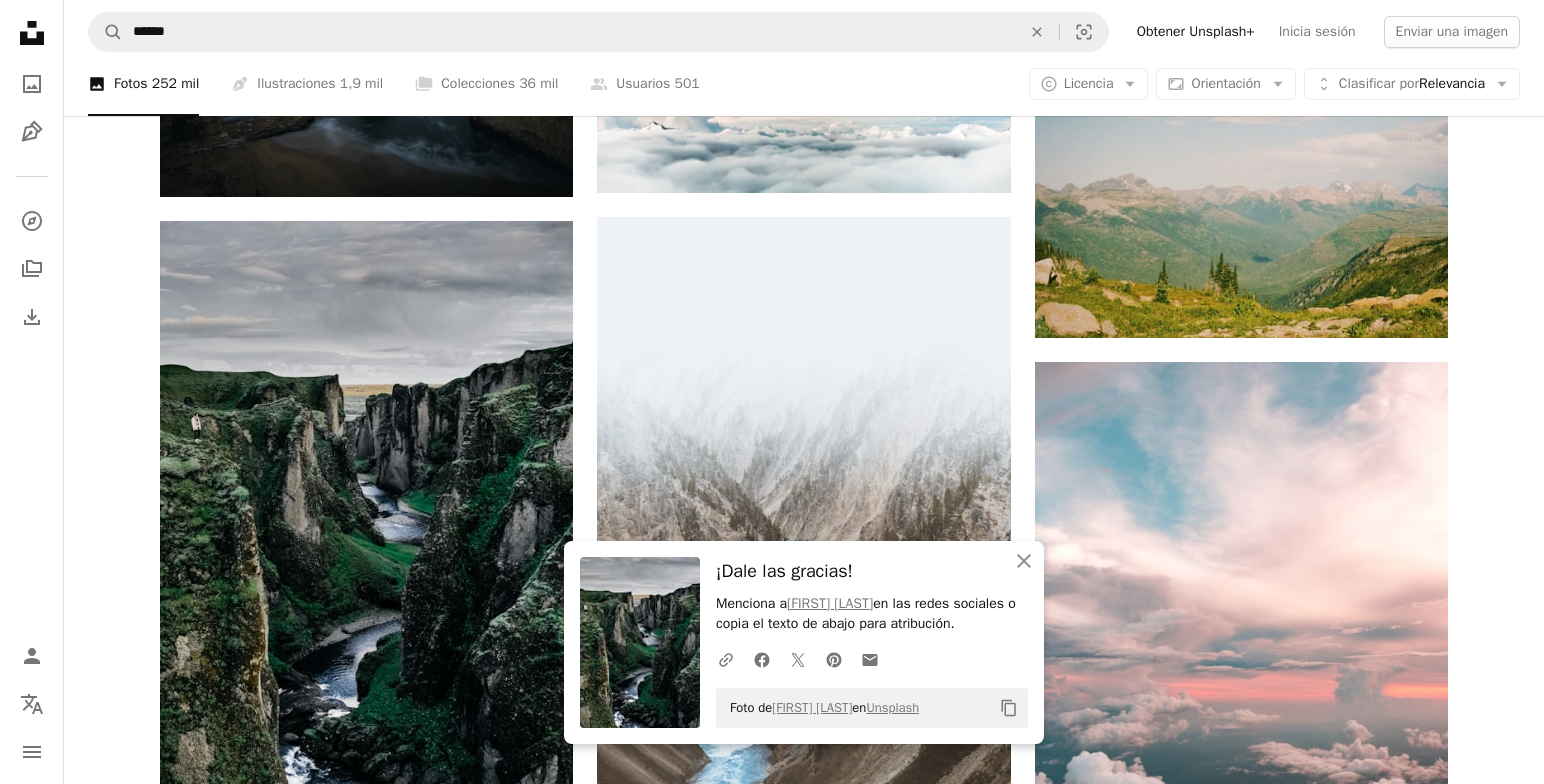 scroll, scrollTop: 4800, scrollLeft: 0, axis: vertical 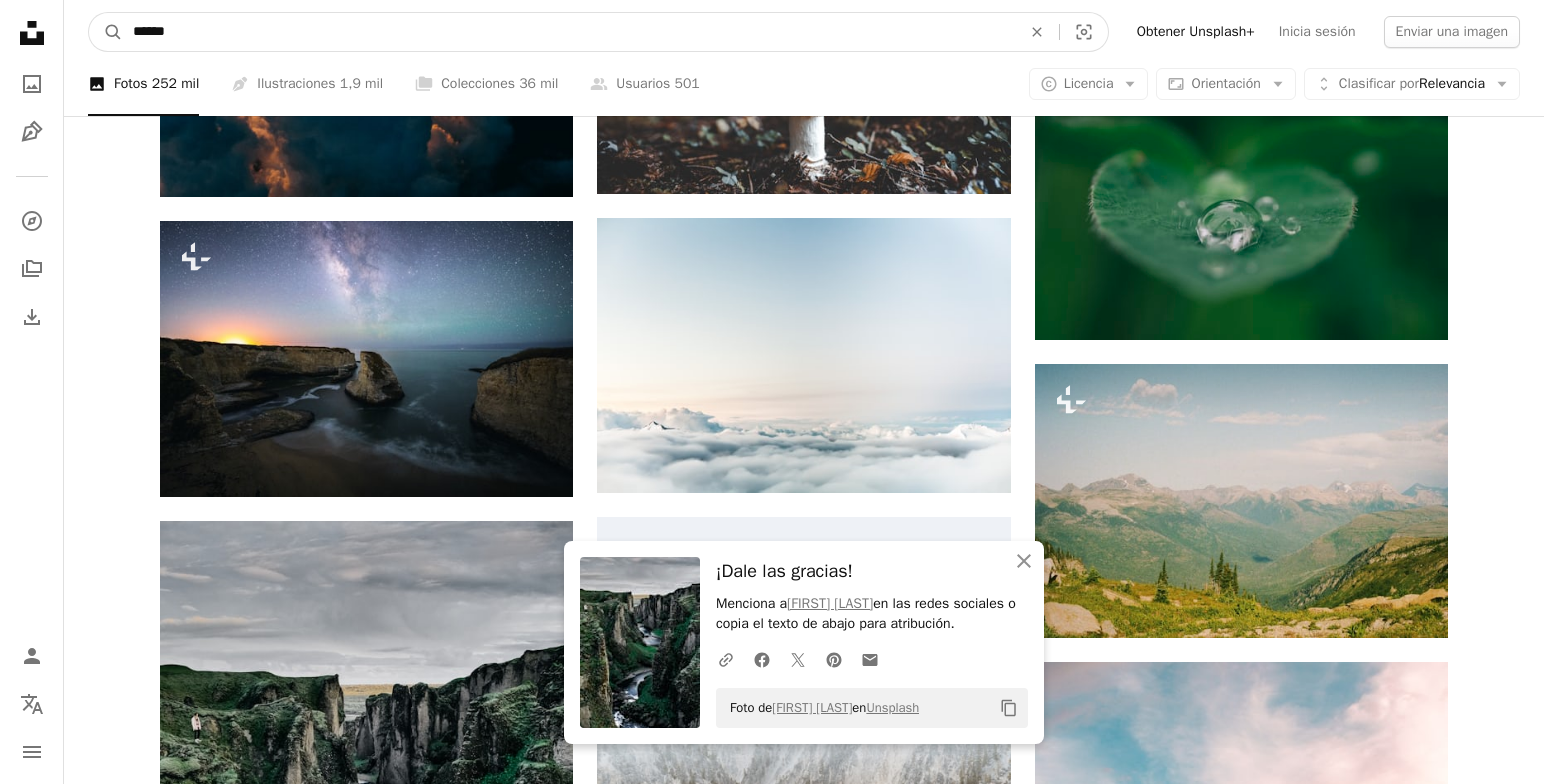 click on "******" at bounding box center (569, 32) 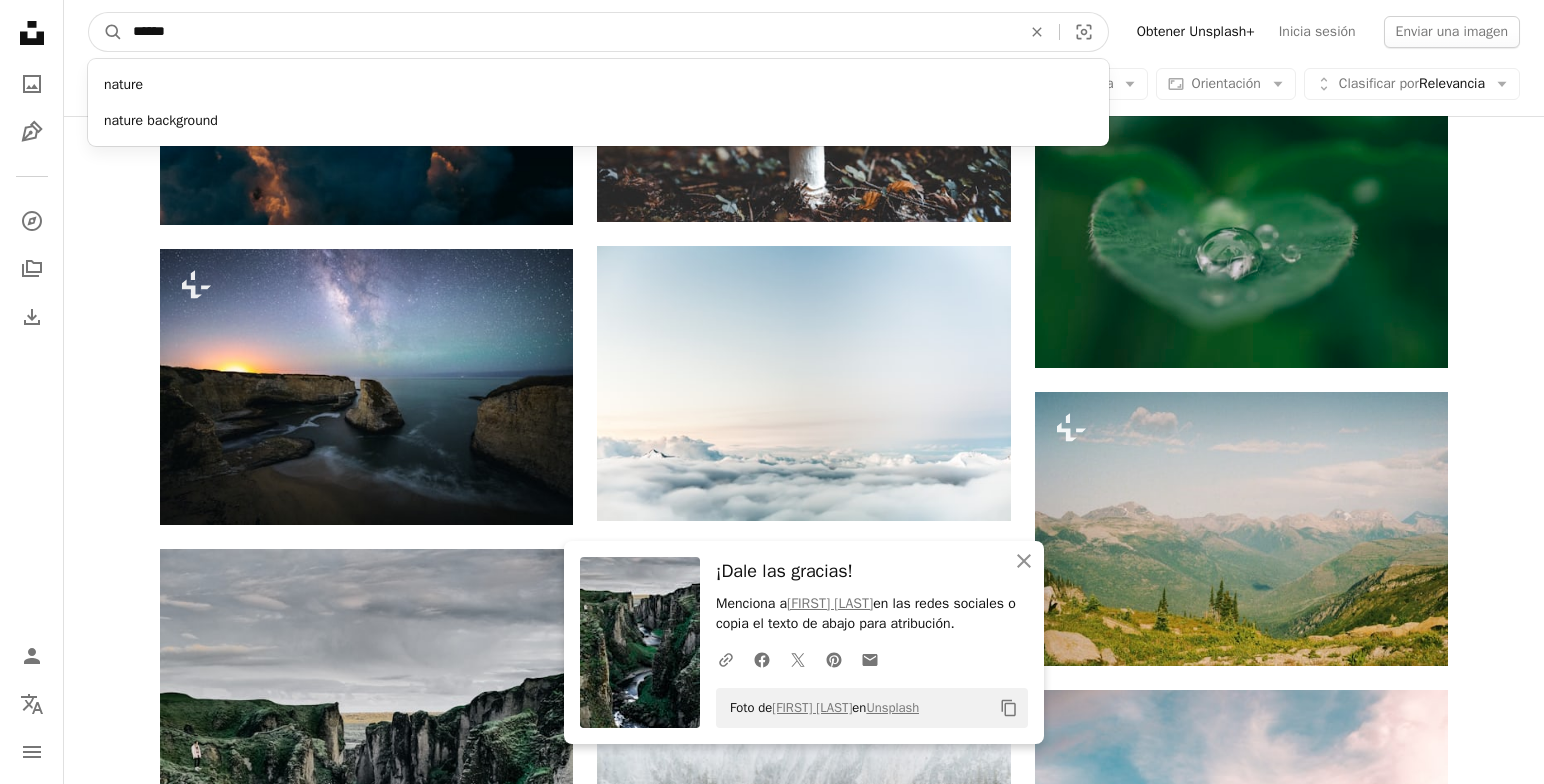 scroll, scrollTop: 4748, scrollLeft: 0, axis: vertical 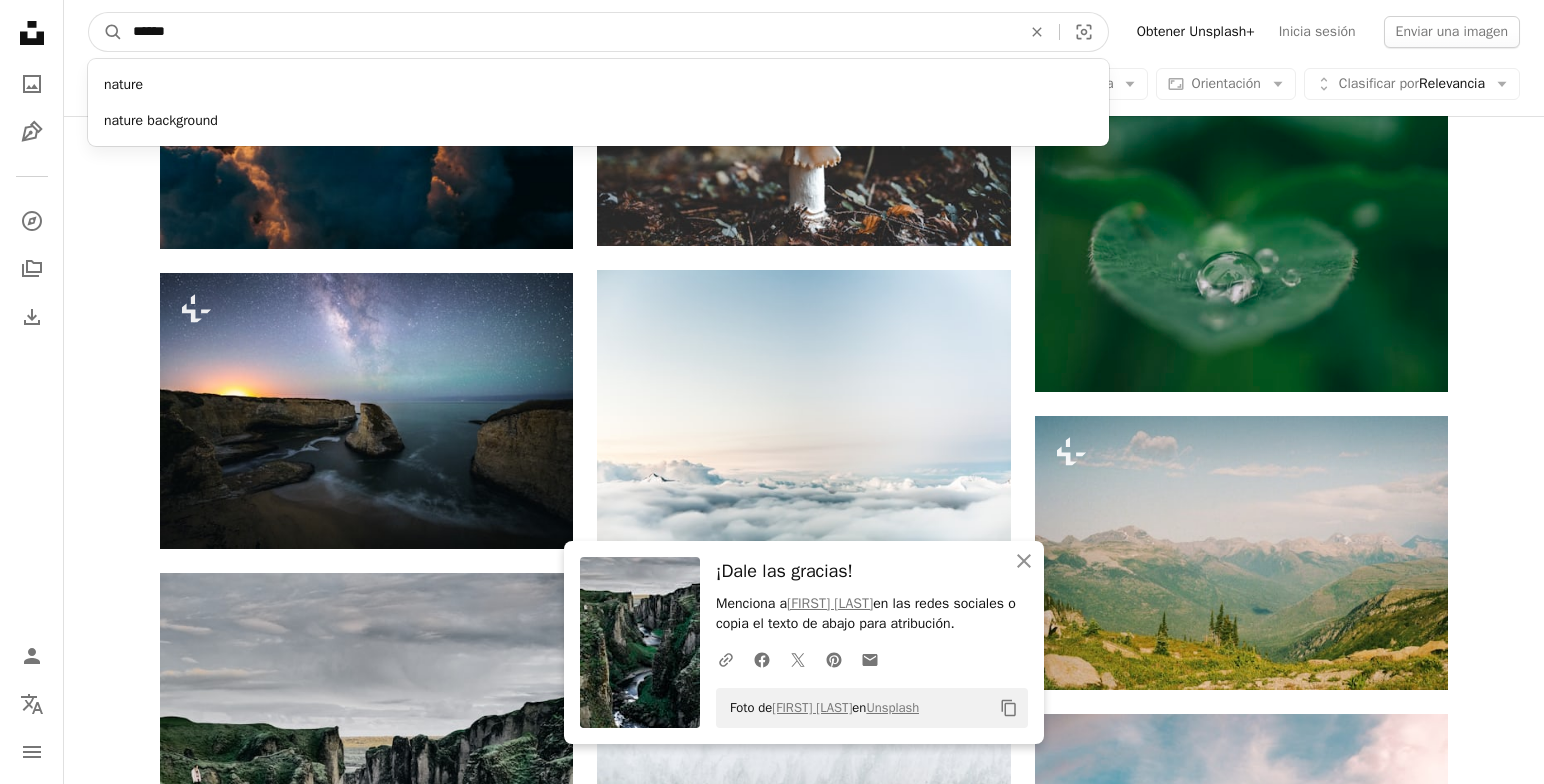 drag, startPoint x: 478, startPoint y: 17, endPoint x: 52, endPoint y: 10, distance: 426.0575 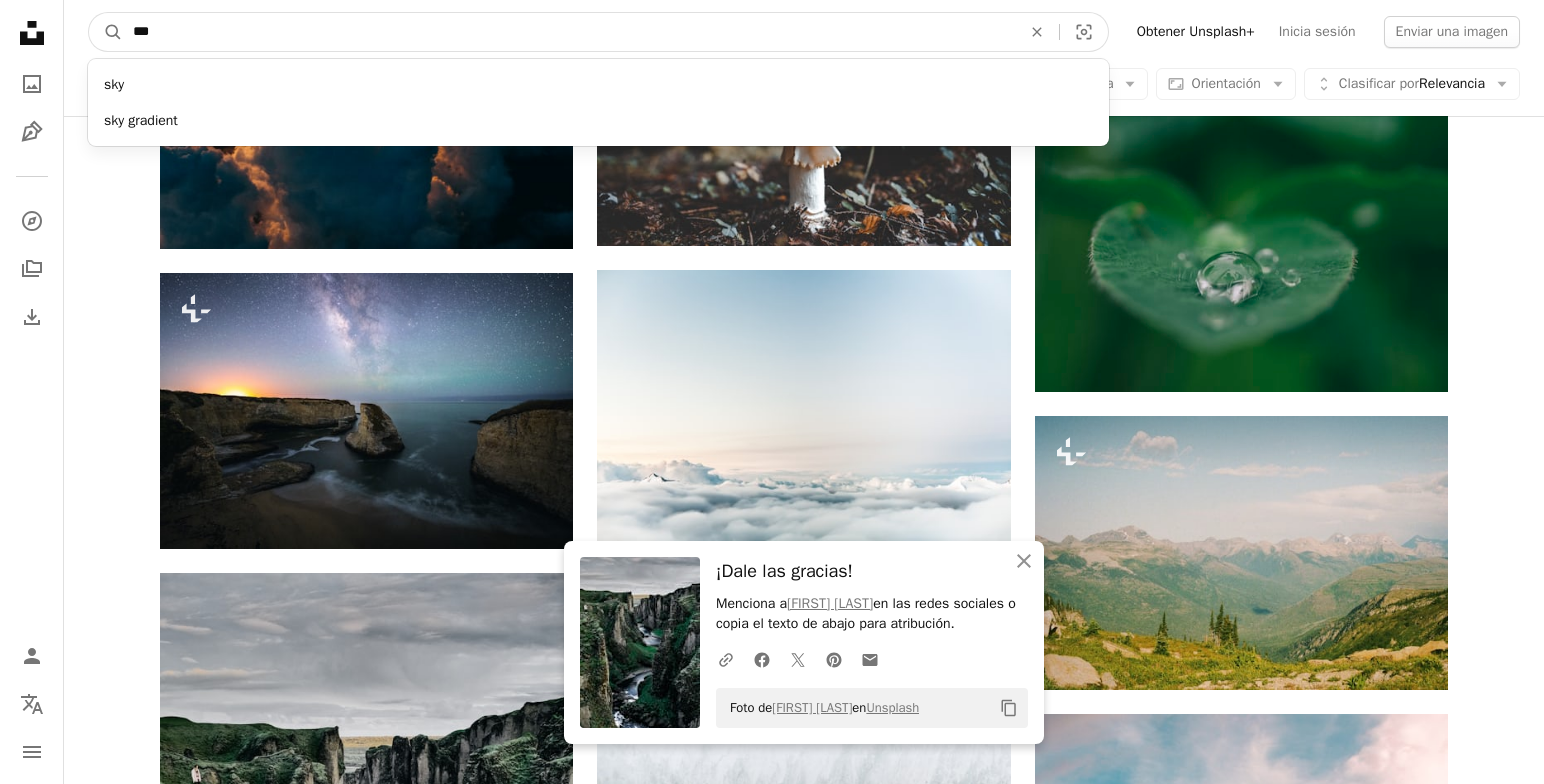 type on "***" 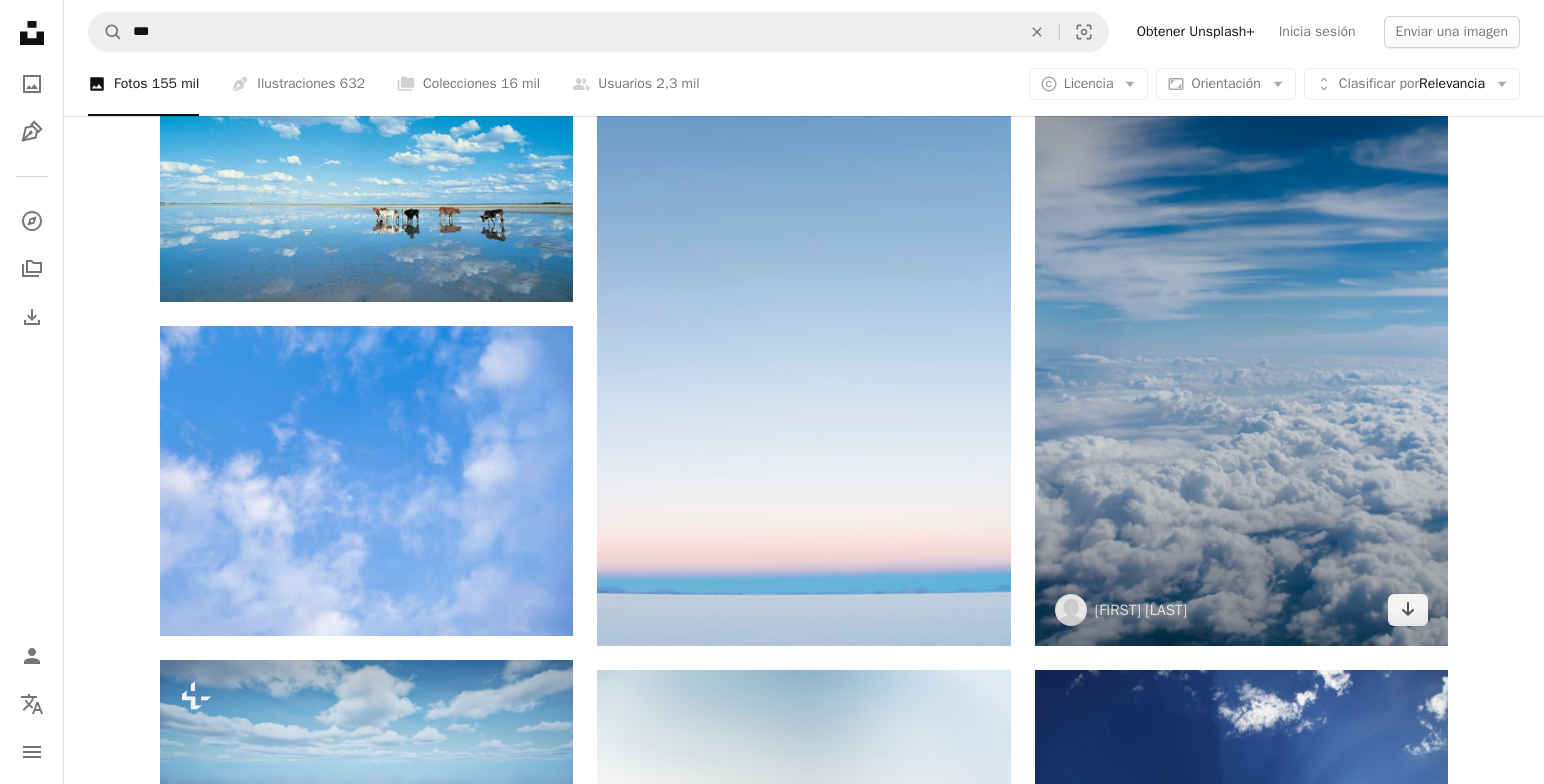scroll, scrollTop: 300, scrollLeft: 0, axis: vertical 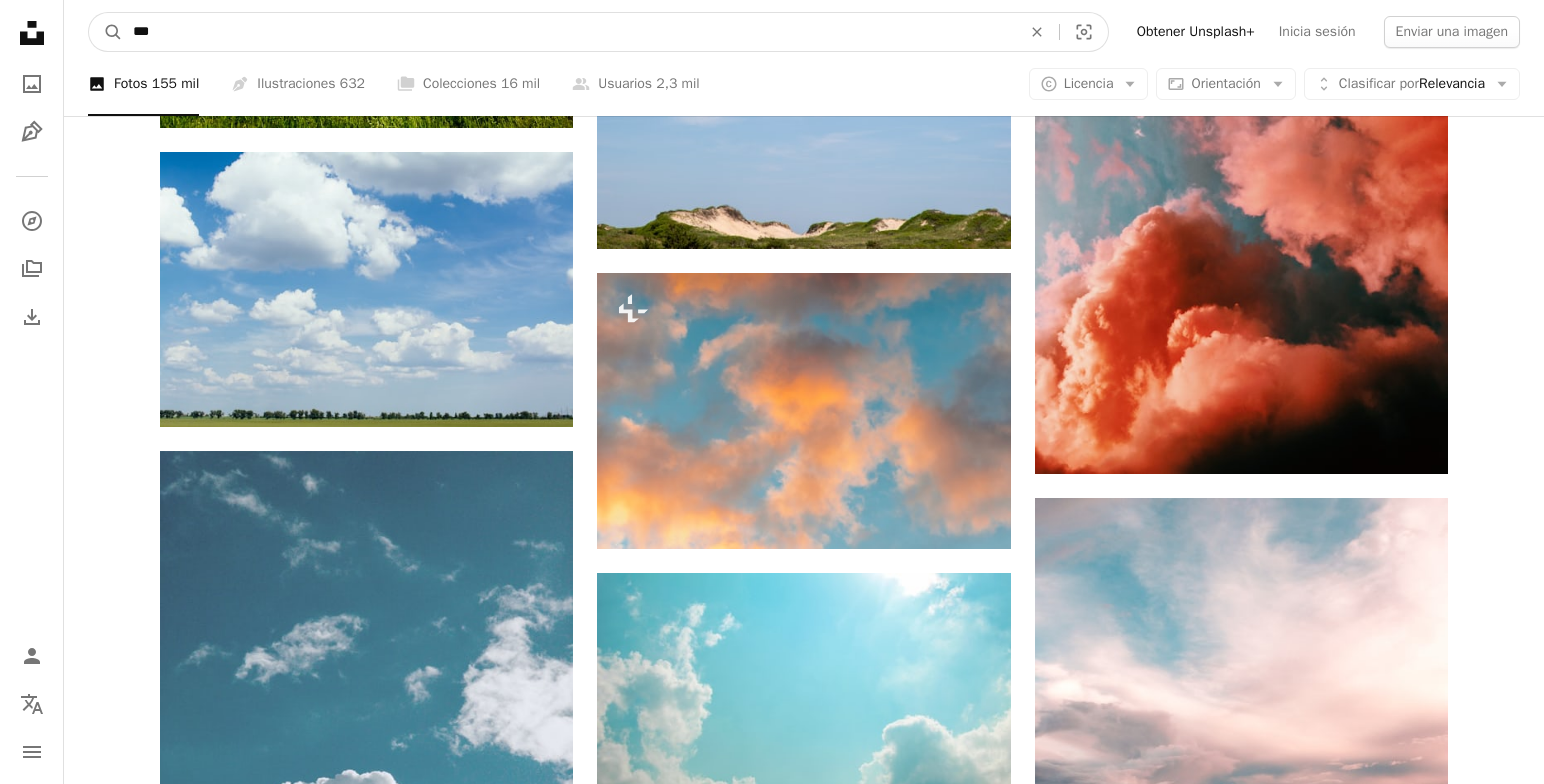 drag, startPoint x: 409, startPoint y: 41, endPoint x: -41, endPoint y: 28, distance: 450.18774 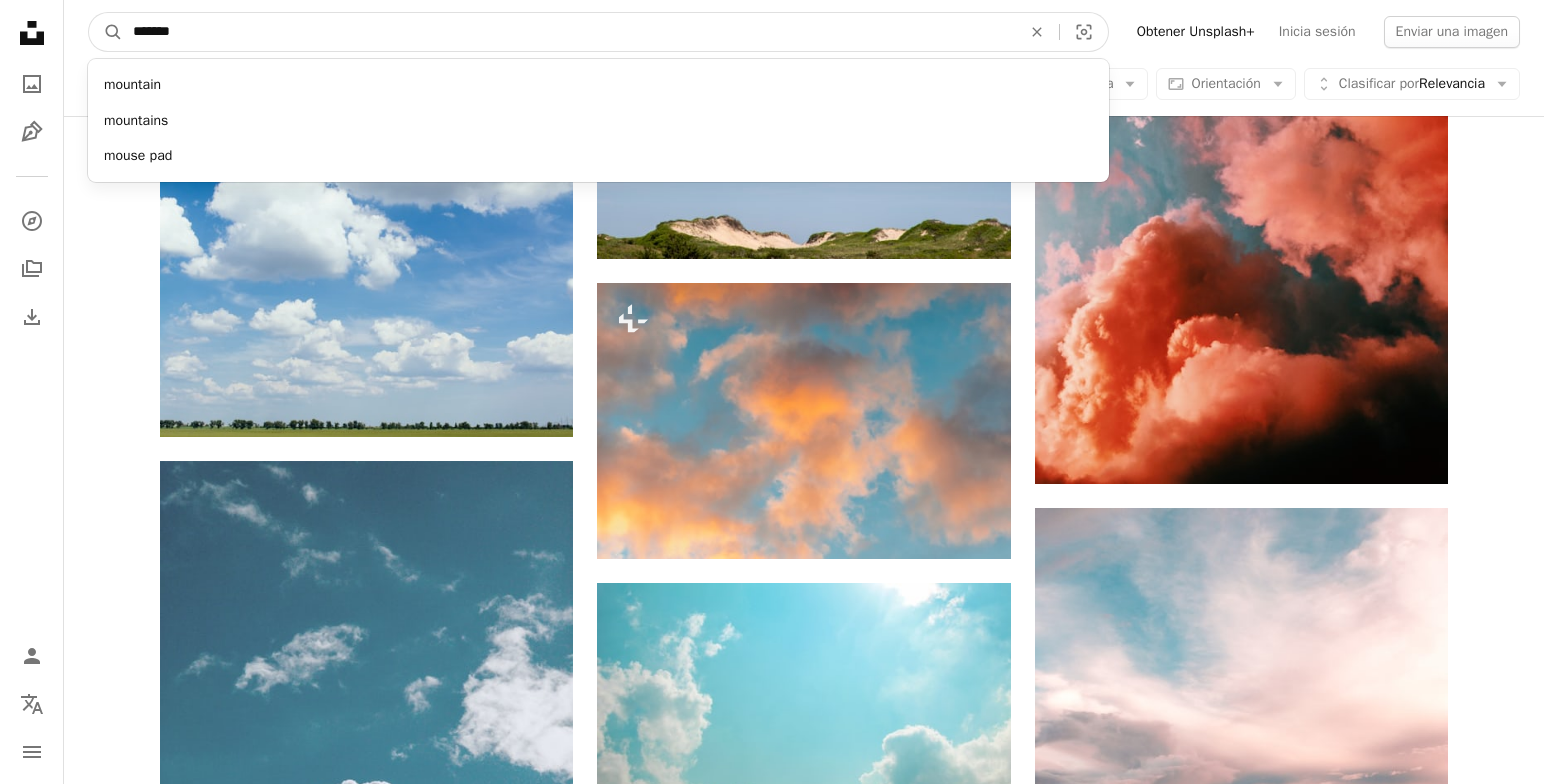 type on "********" 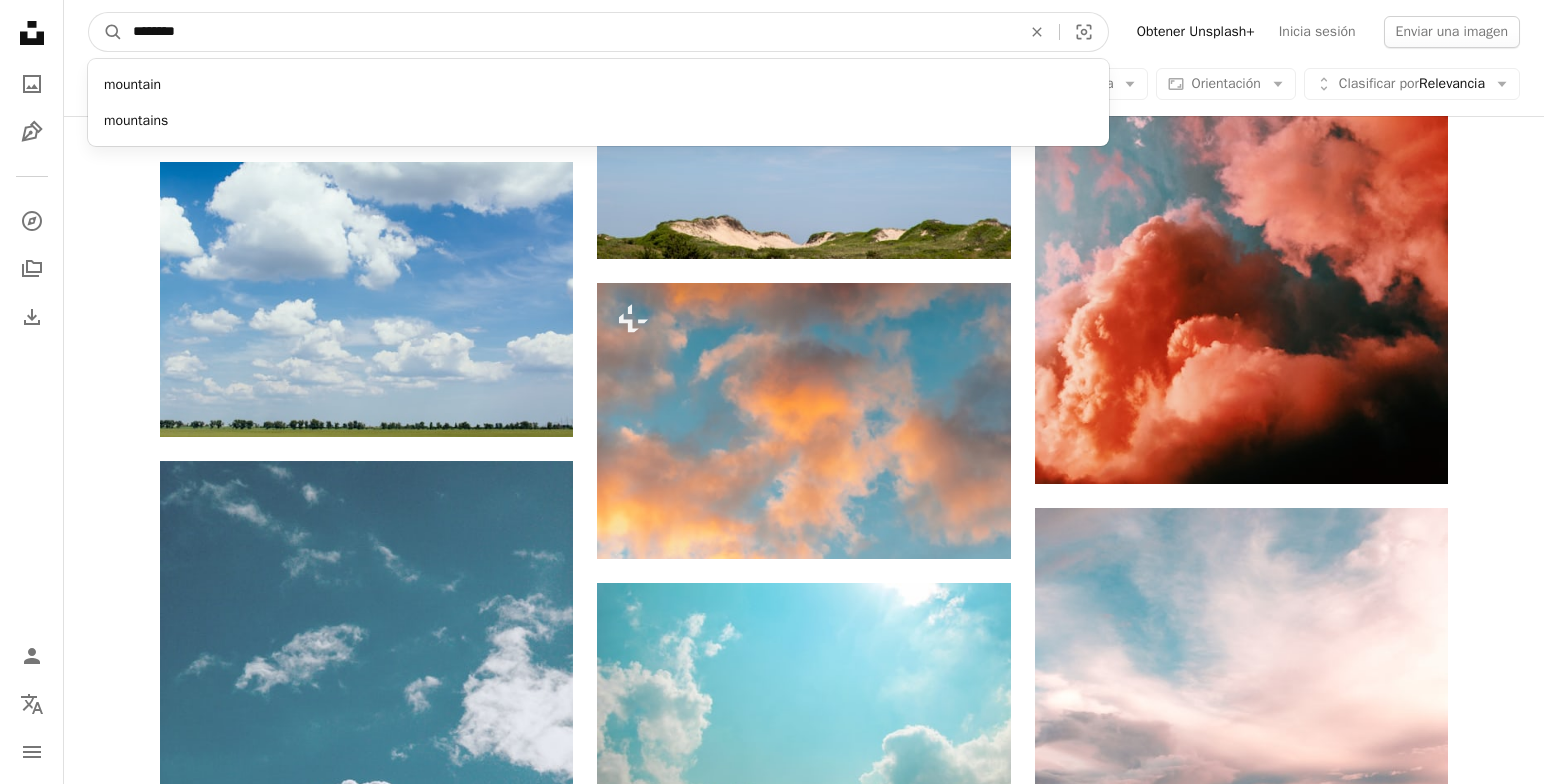 click on "A magnifying glass" at bounding box center [106, 32] 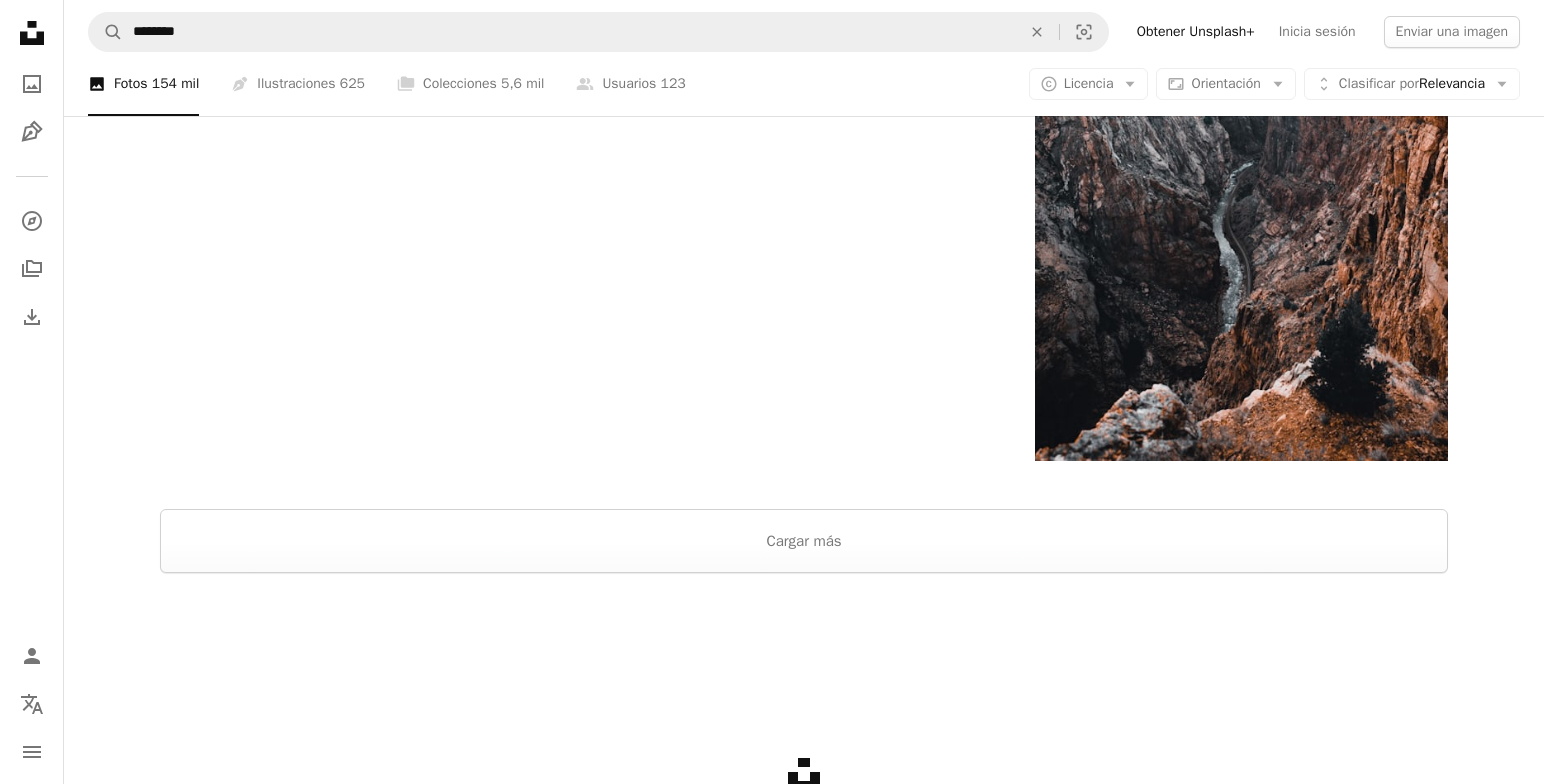 scroll, scrollTop: 3547, scrollLeft: 0, axis: vertical 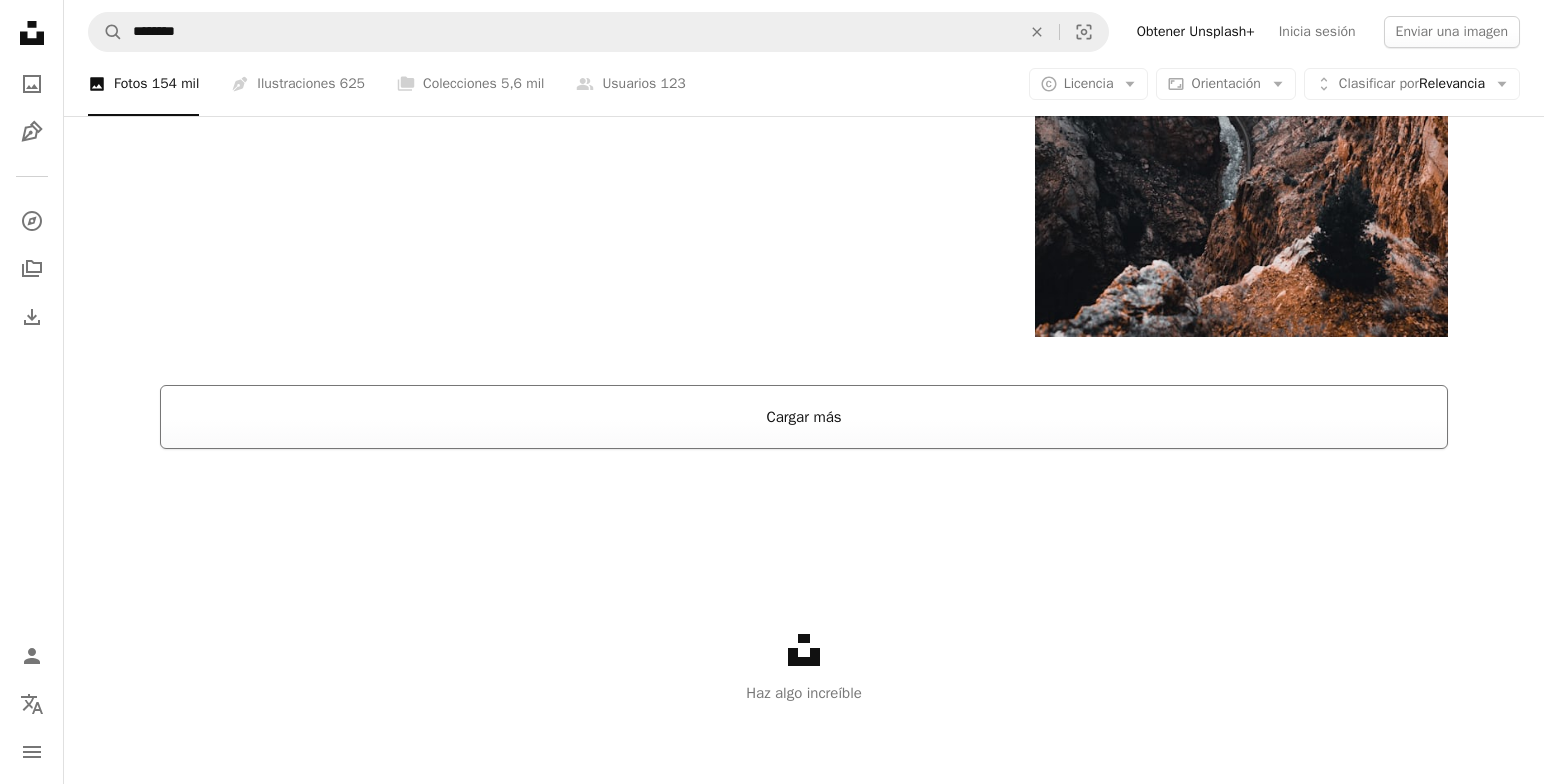 click on "Cargar más" at bounding box center (804, 417) 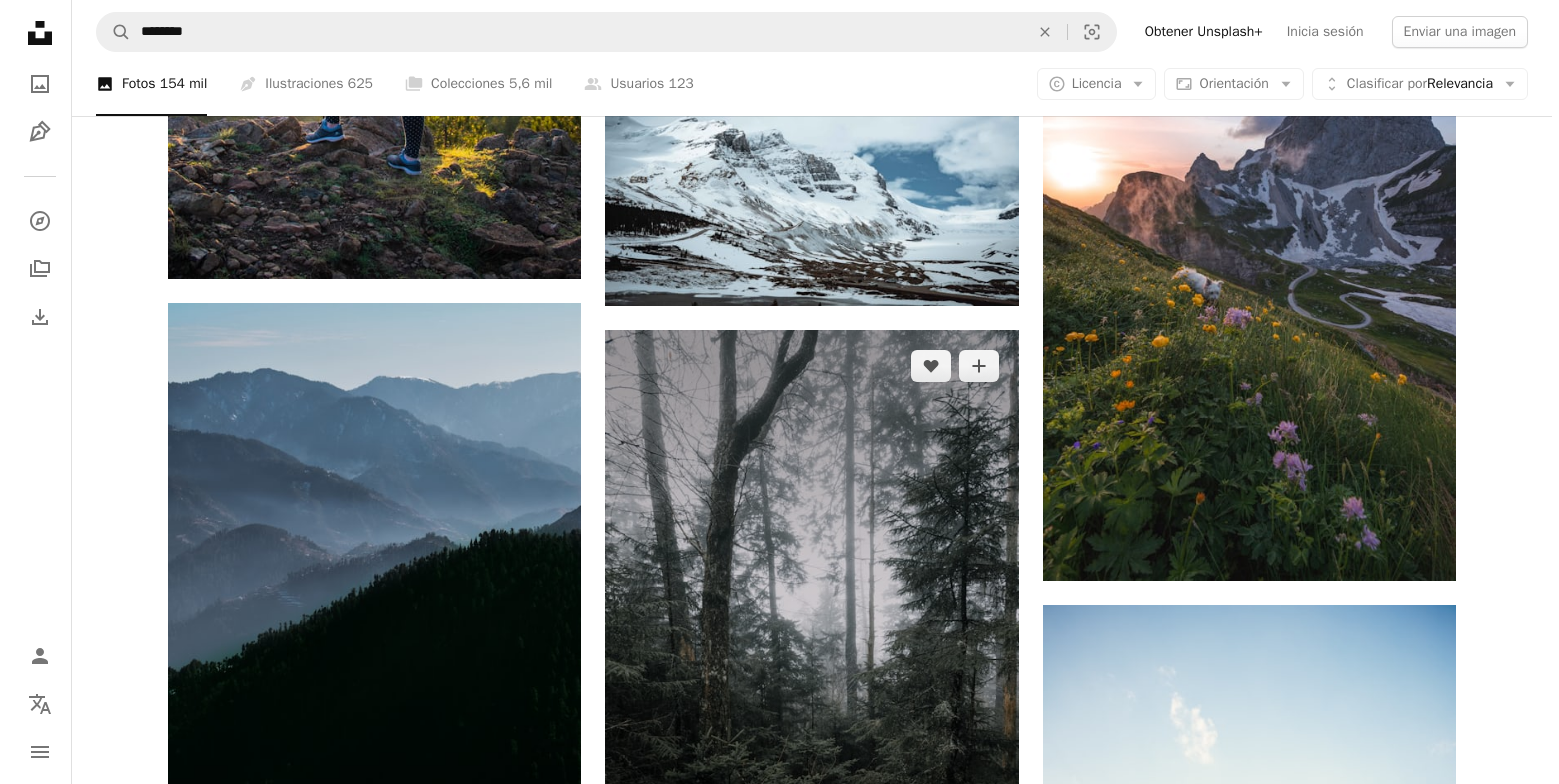 scroll, scrollTop: 3847, scrollLeft: 0, axis: vertical 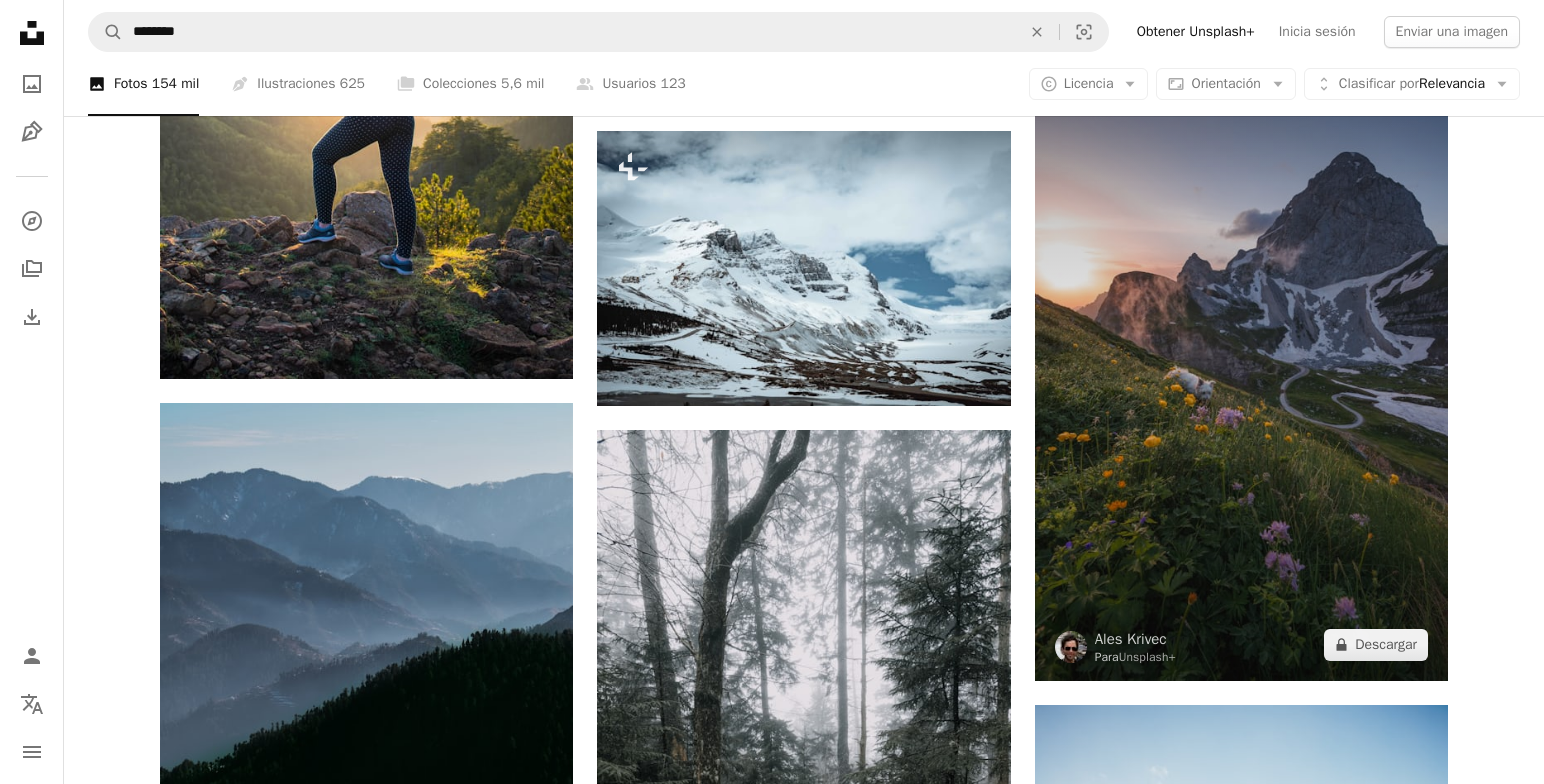 click at bounding box center (1241, 370) 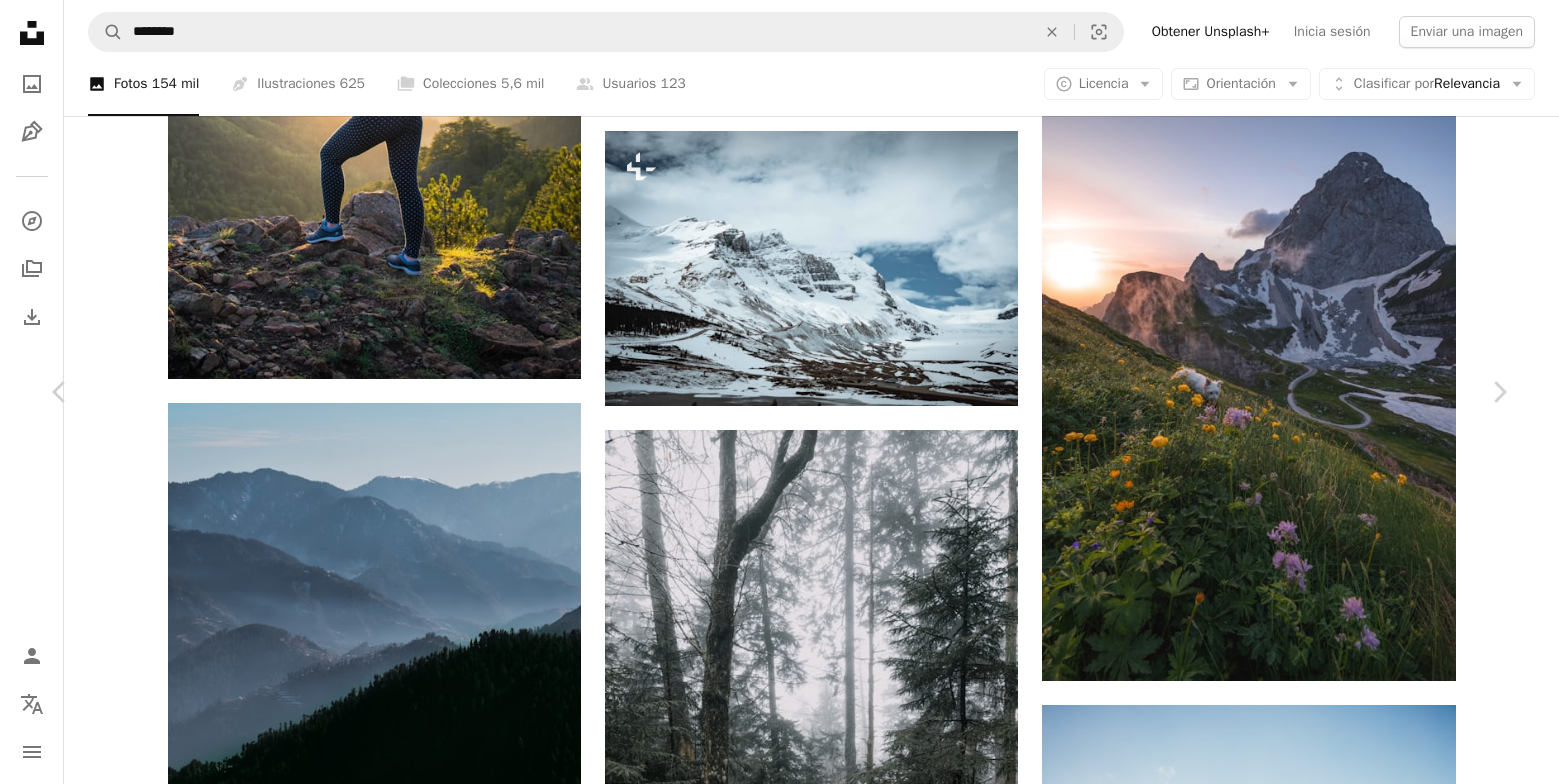 click on "A lock Descargar" at bounding box center (1347, 5036) 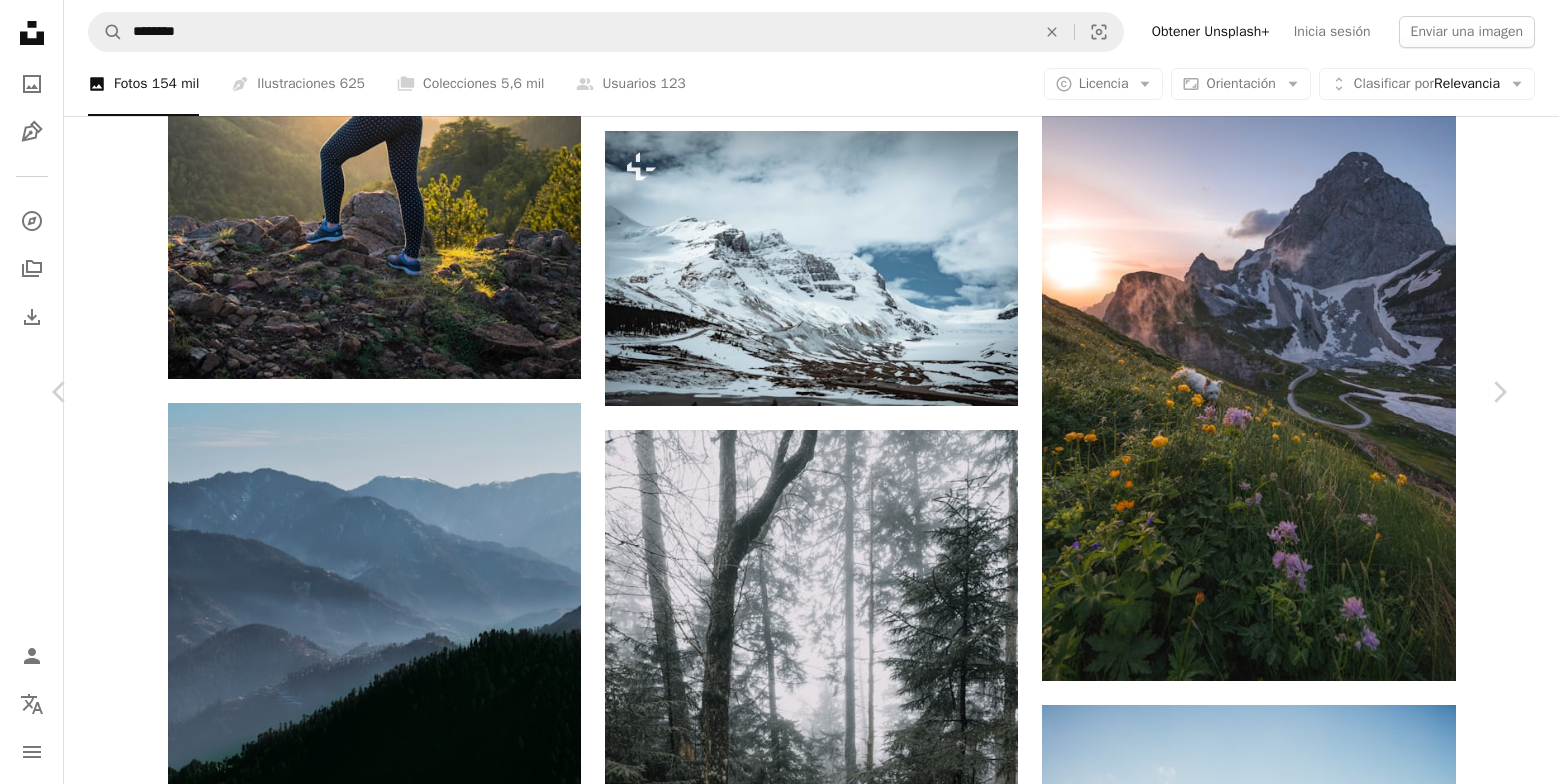 type 